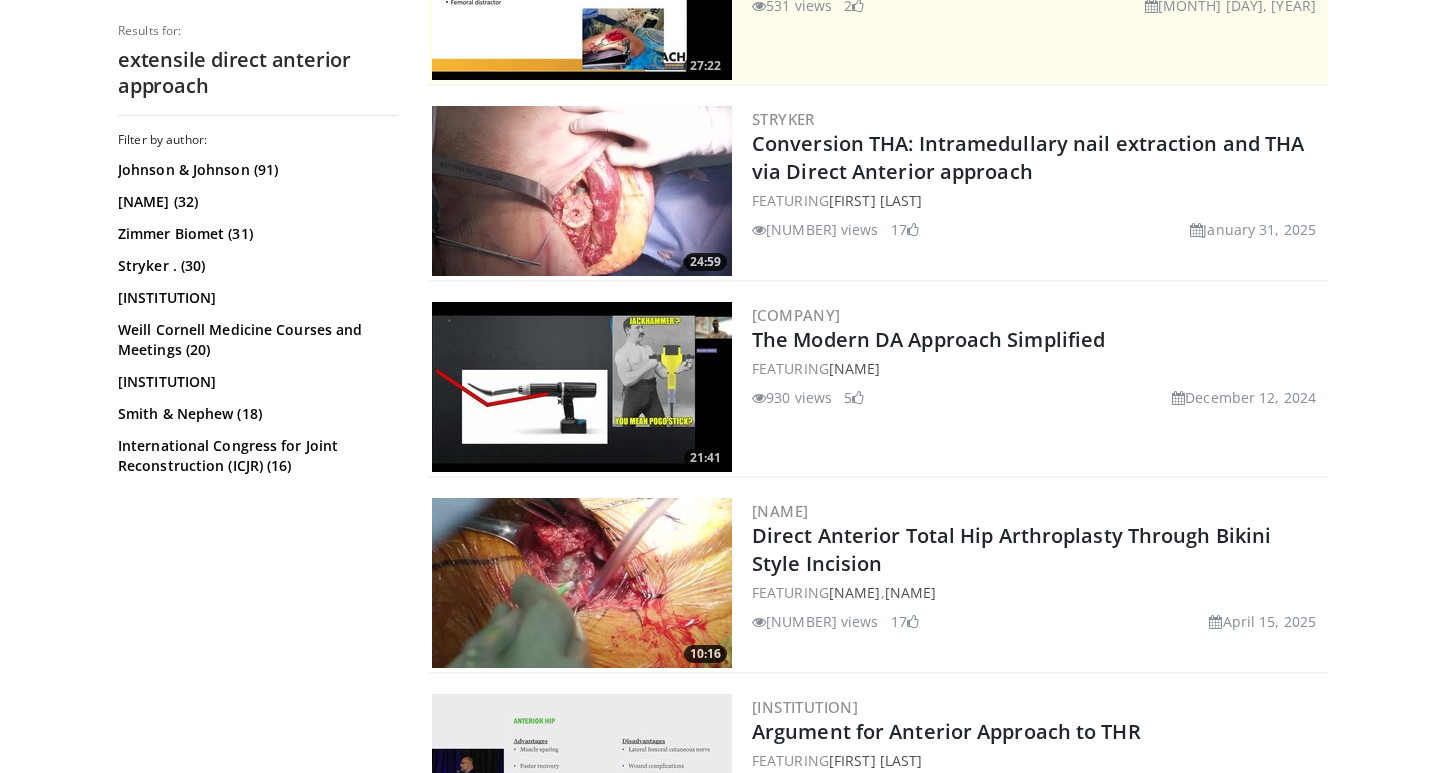 scroll, scrollTop: 0, scrollLeft: 0, axis: both 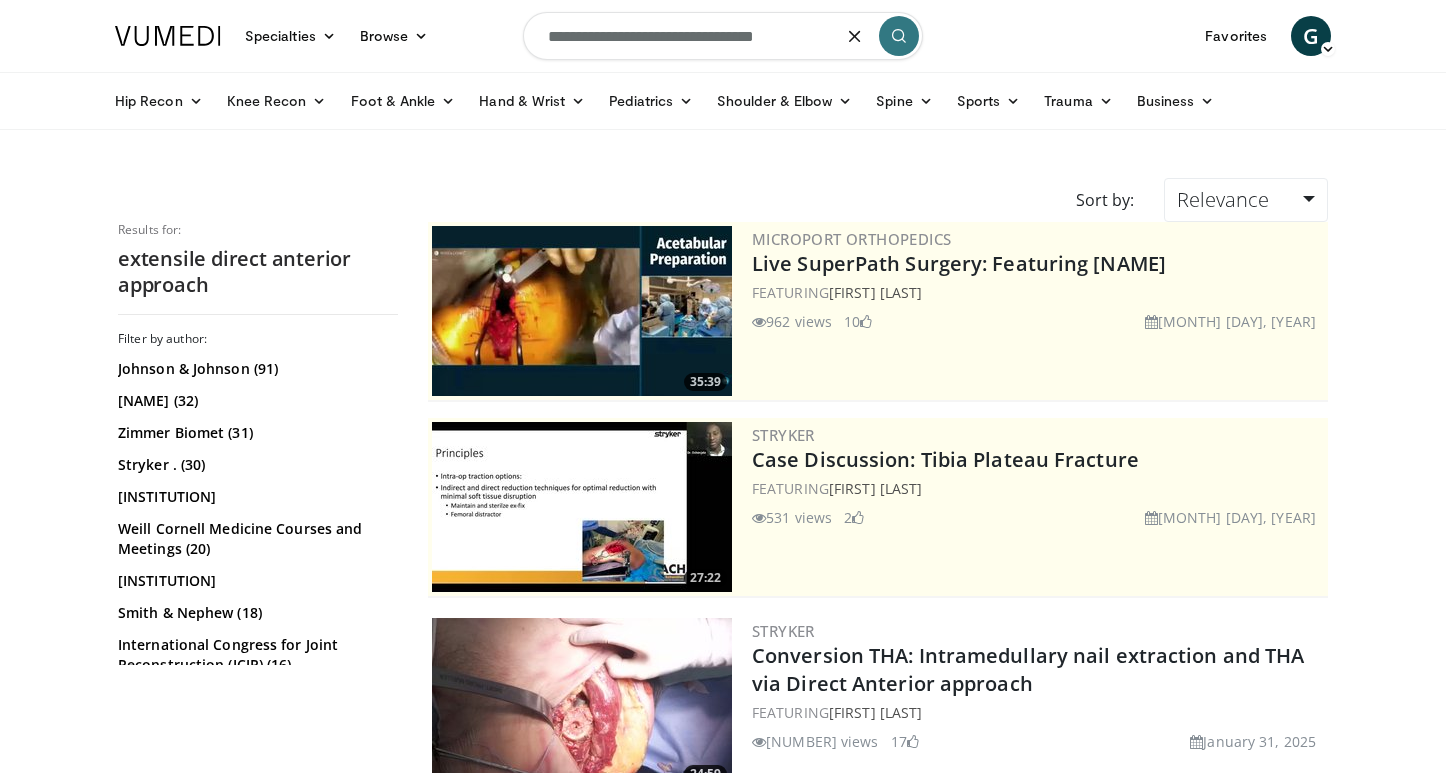 drag, startPoint x: 800, startPoint y: 40, endPoint x: 521, endPoint y: 34, distance: 279.0645 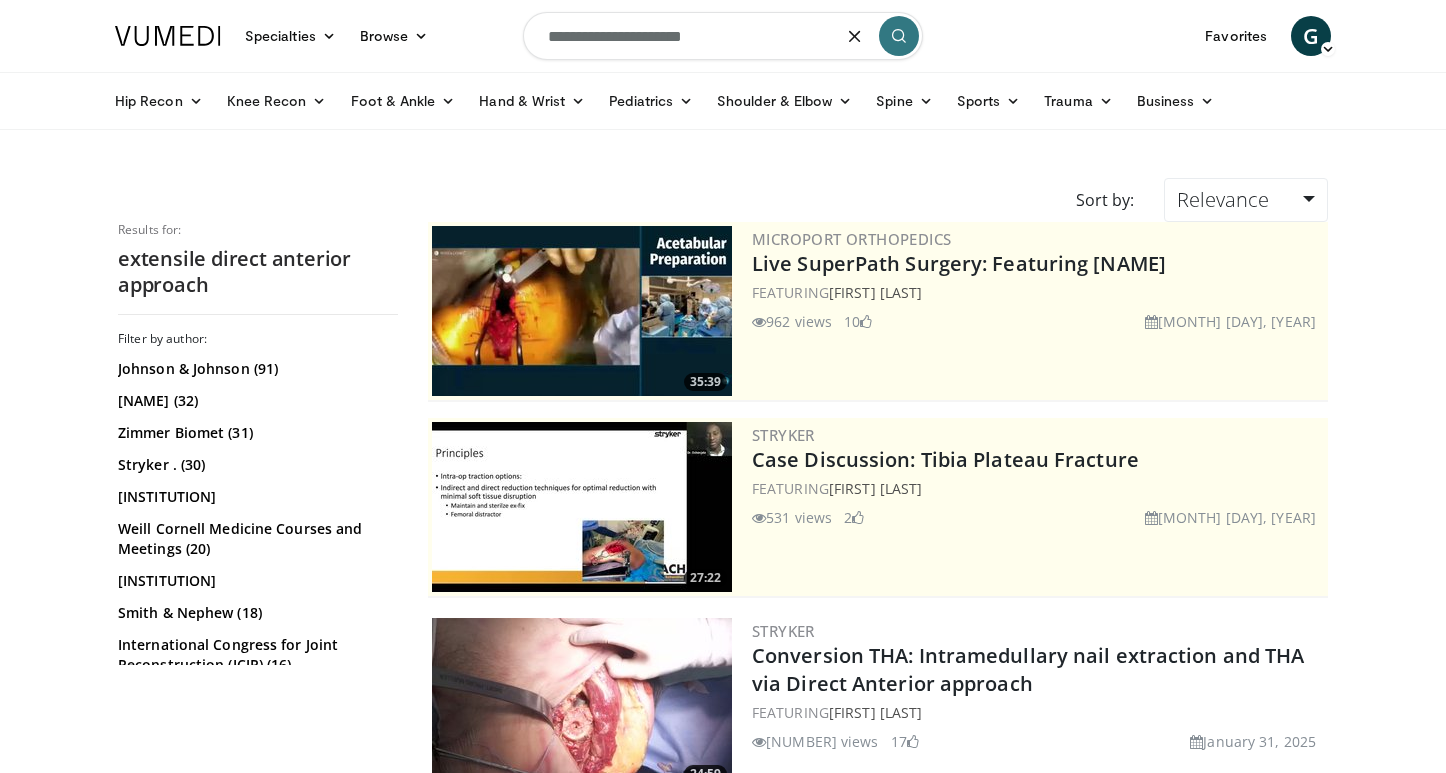 type on "**********" 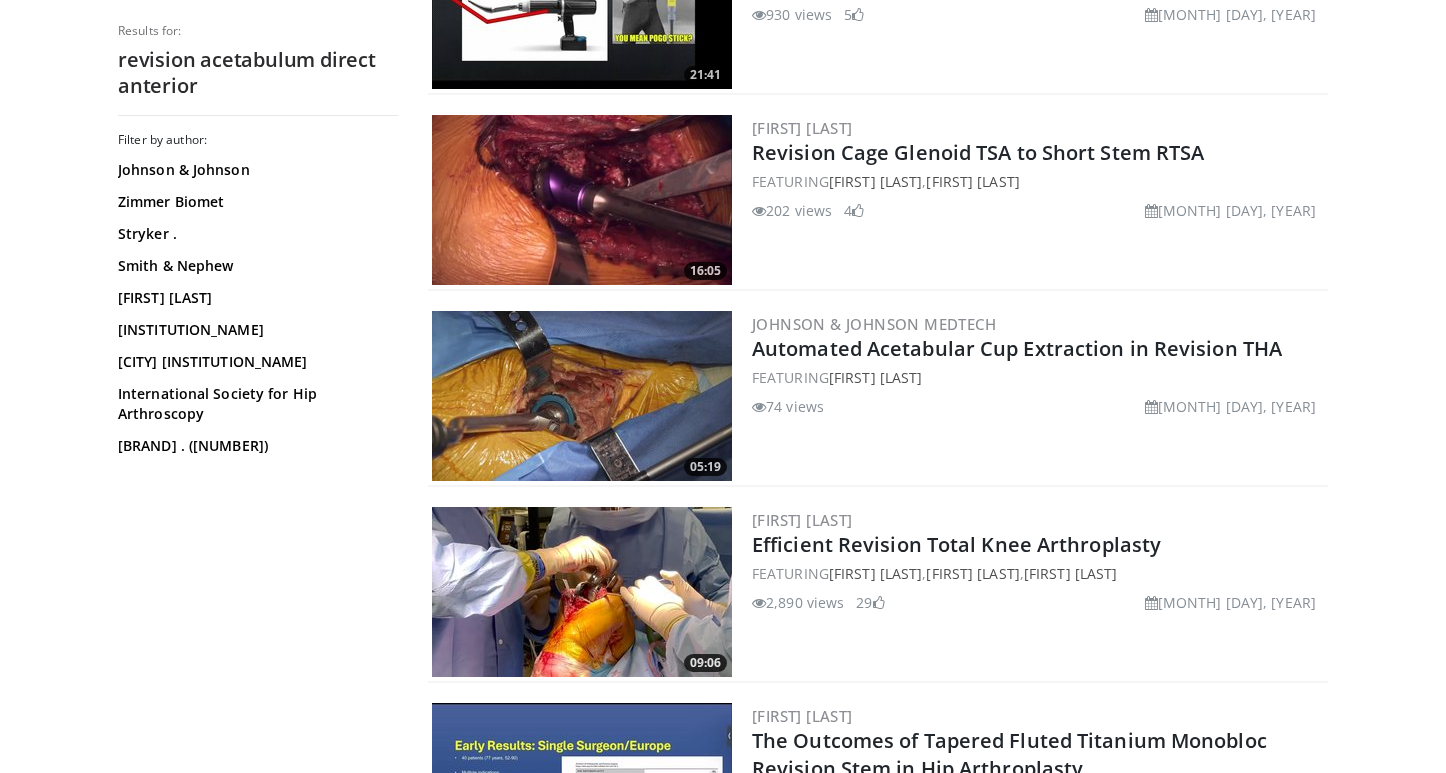 scroll, scrollTop: 3251, scrollLeft: 0, axis: vertical 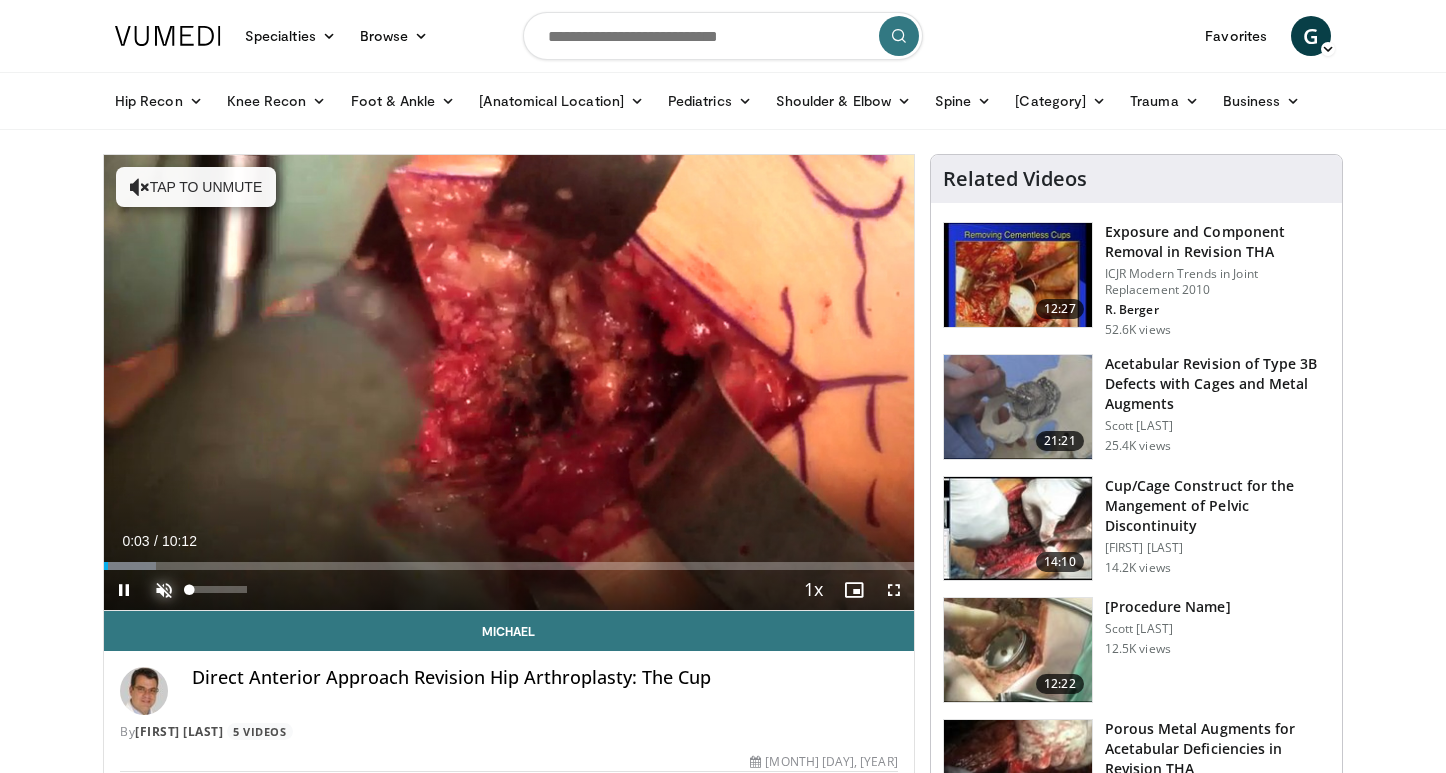 click at bounding box center (164, 590) 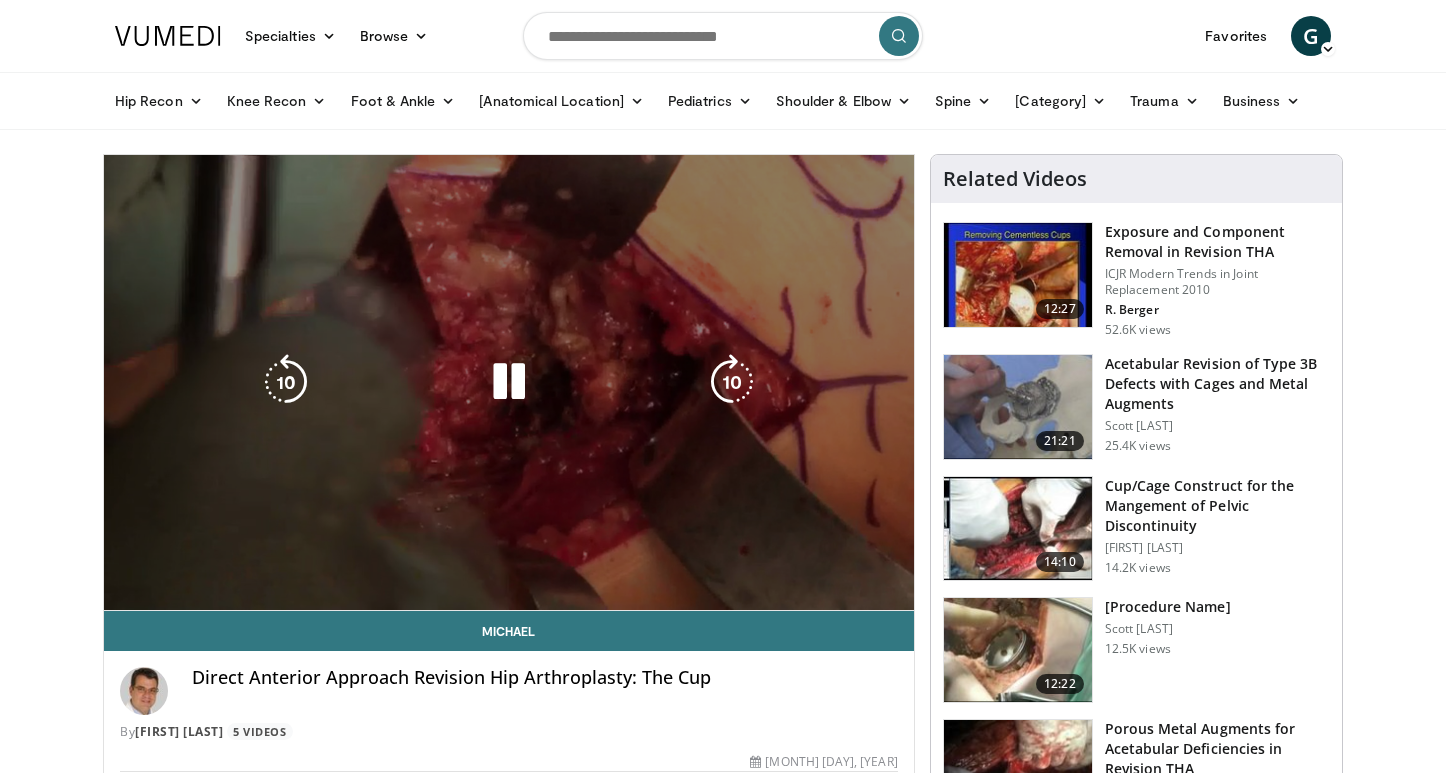 click on "**********" at bounding box center (509, 383) 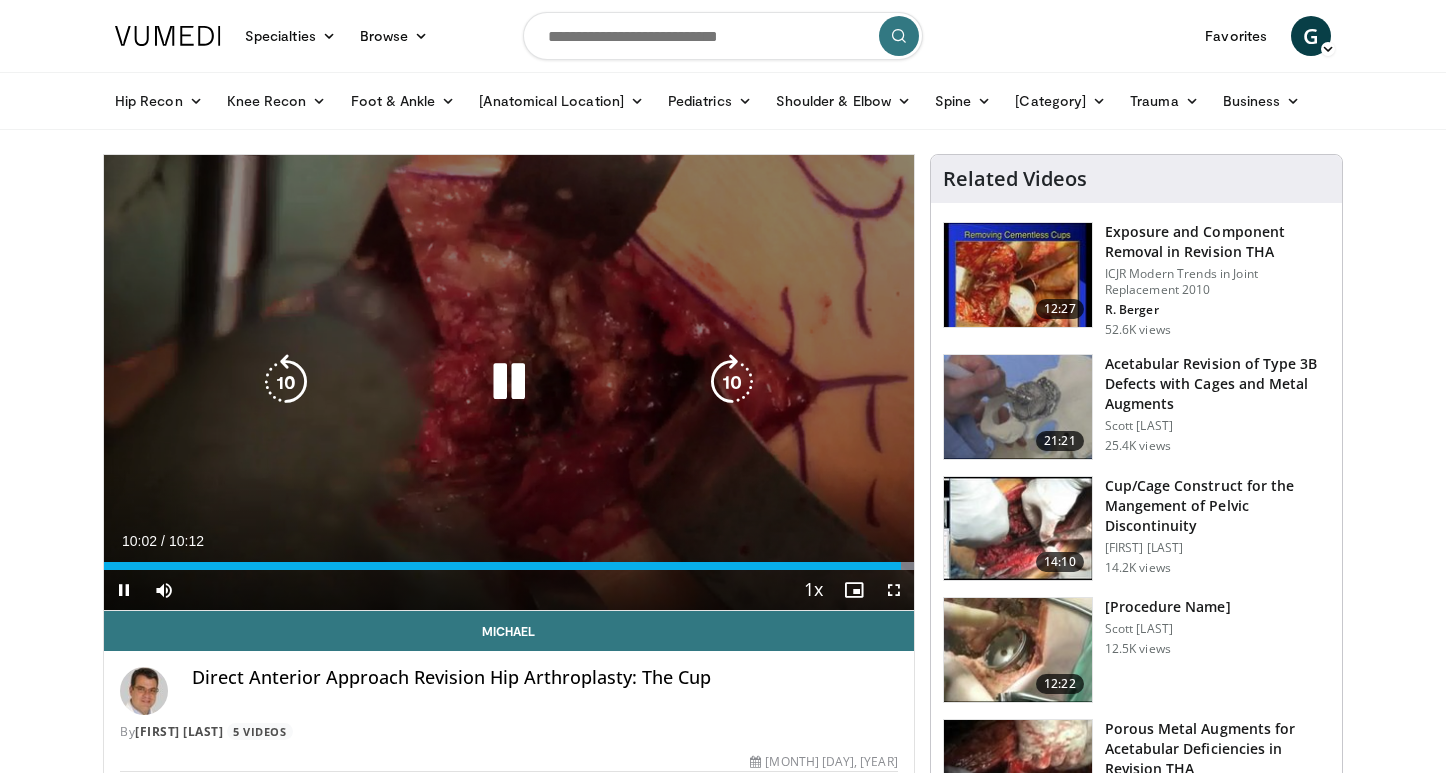 click at bounding box center (509, 382) 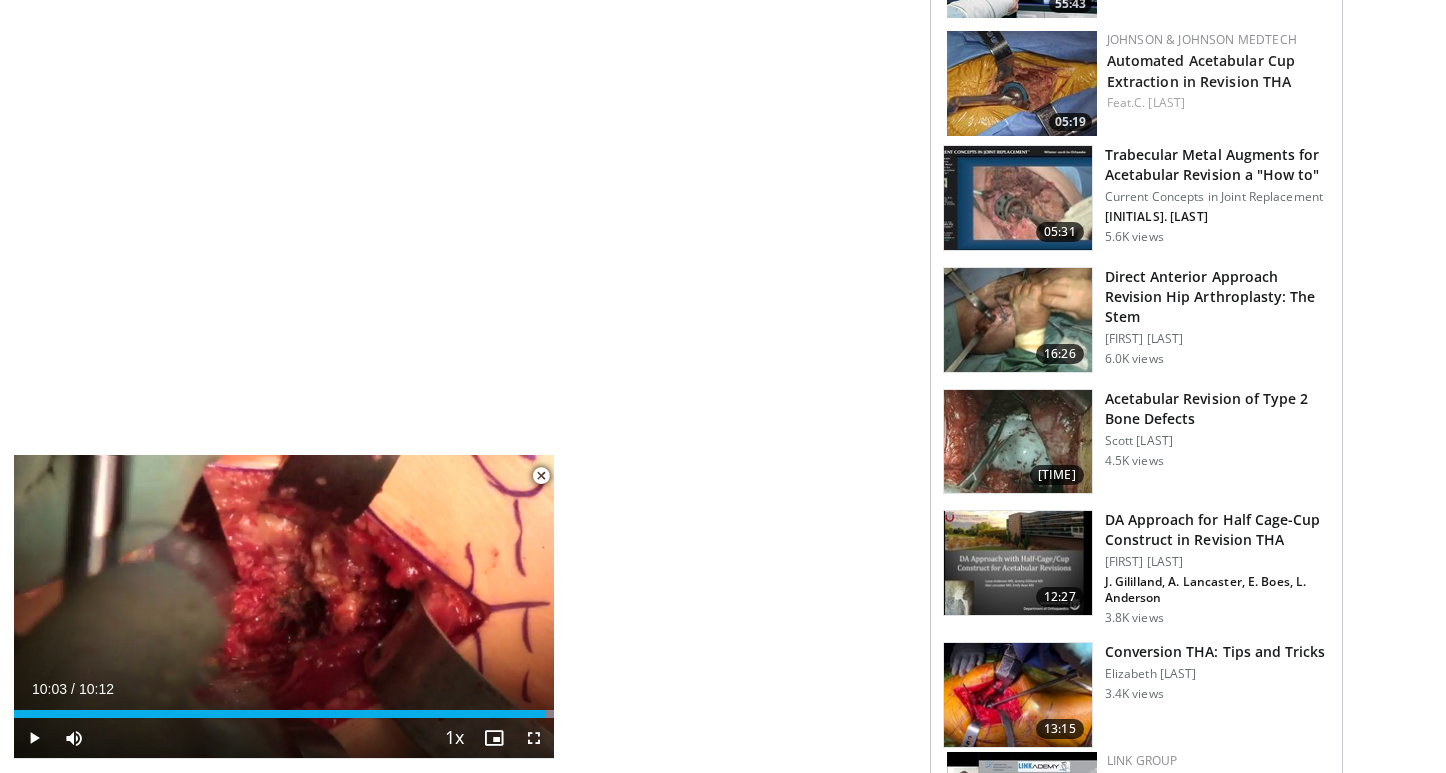 scroll, scrollTop: 1311, scrollLeft: 0, axis: vertical 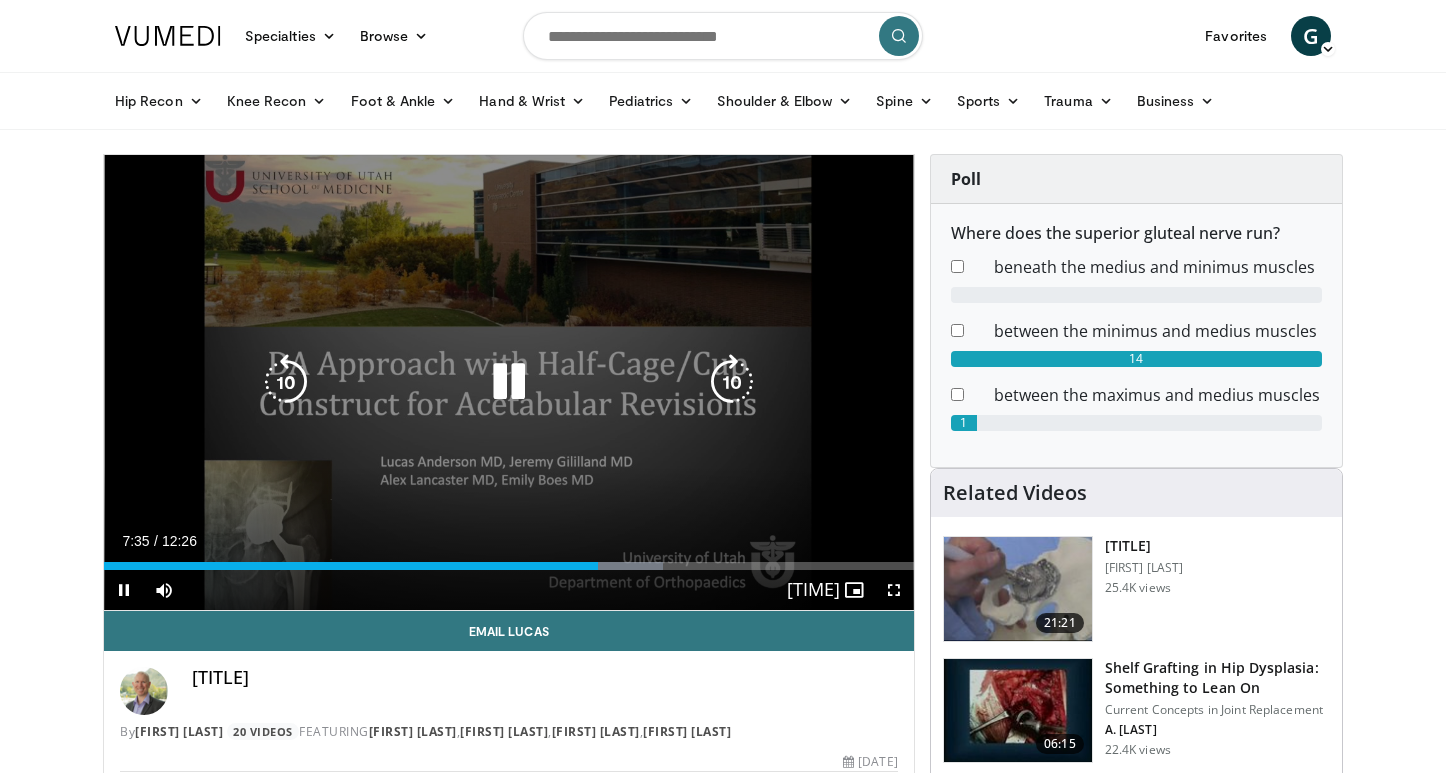 click at bounding box center (509, 382) 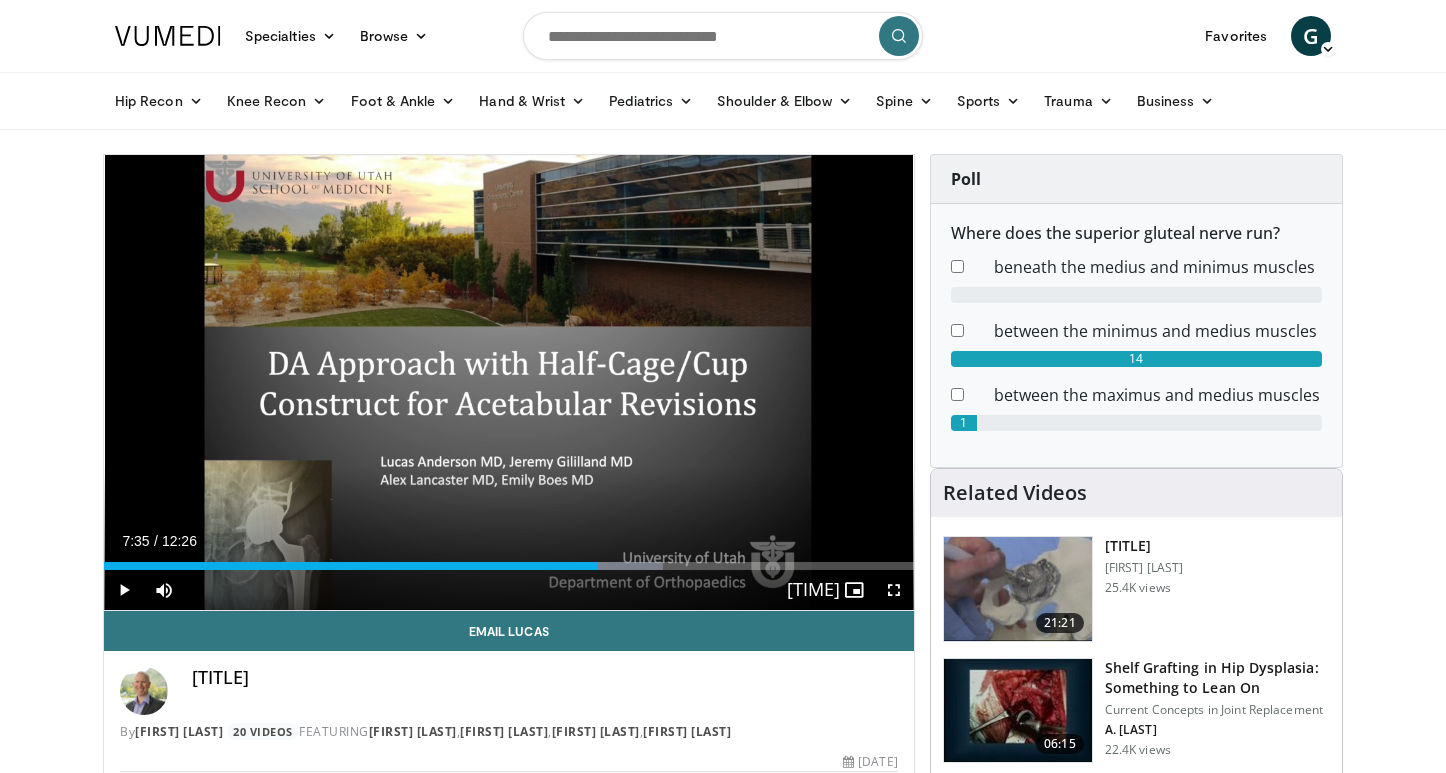 click on "10 seconds
Tap to unmute" at bounding box center (509, 382) 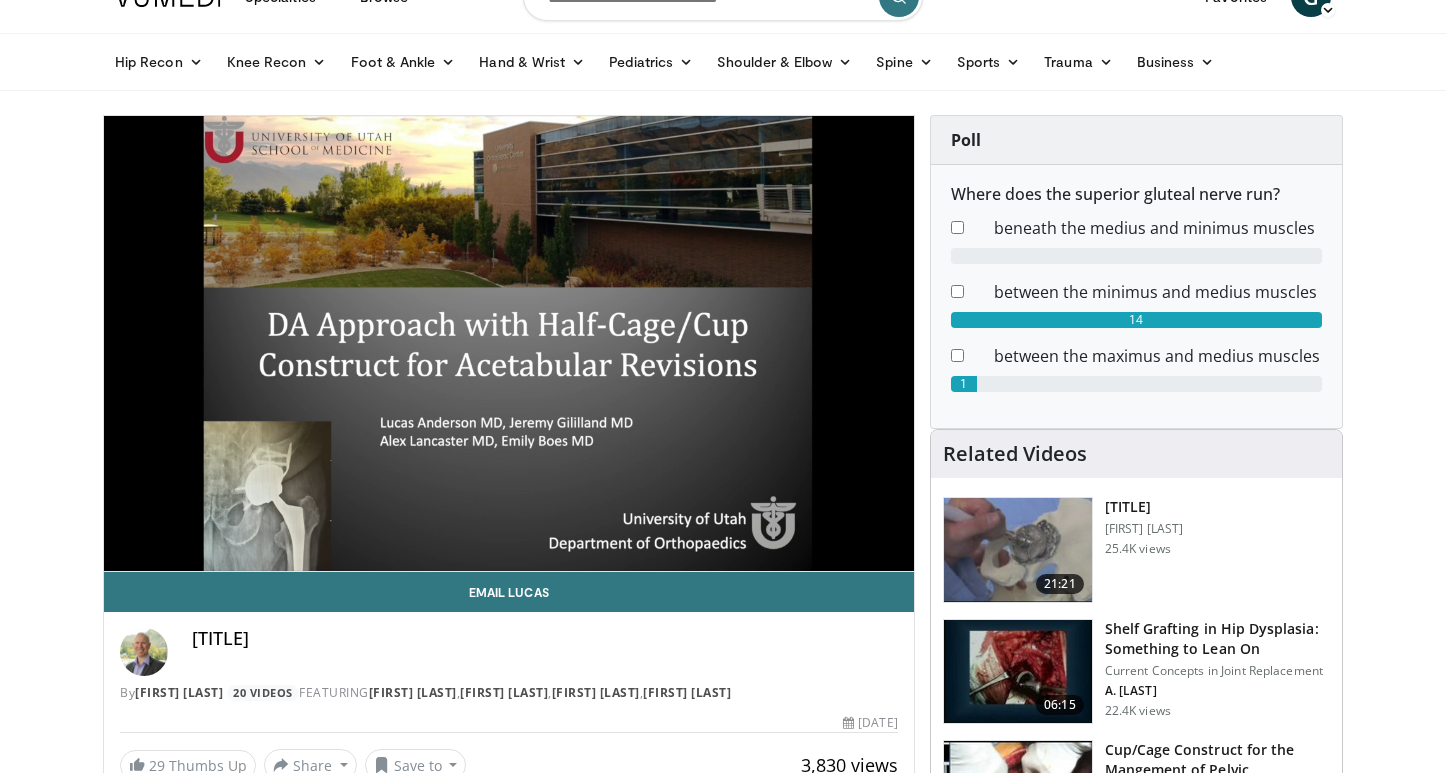 scroll, scrollTop: 15, scrollLeft: 0, axis: vertical 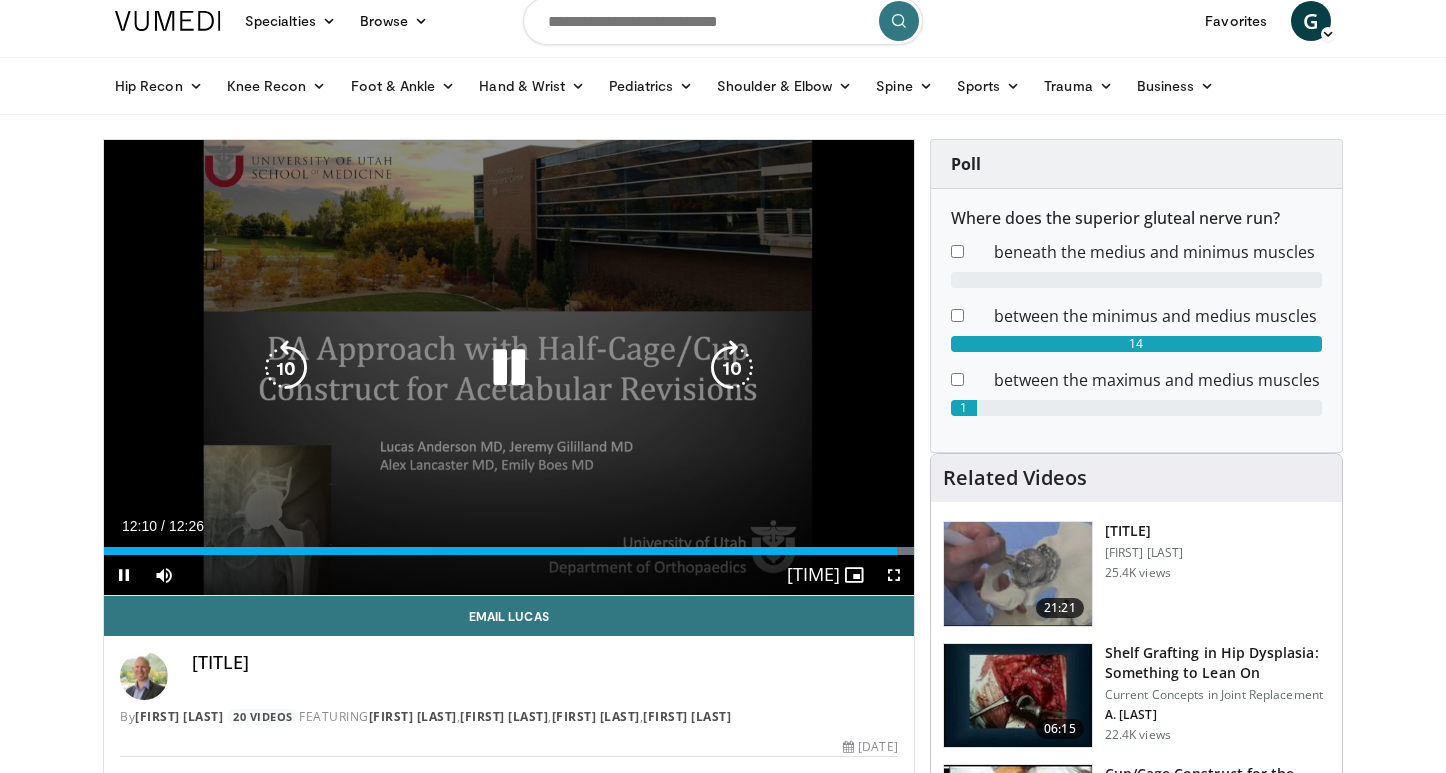 click at bounding box center (509, 368) 